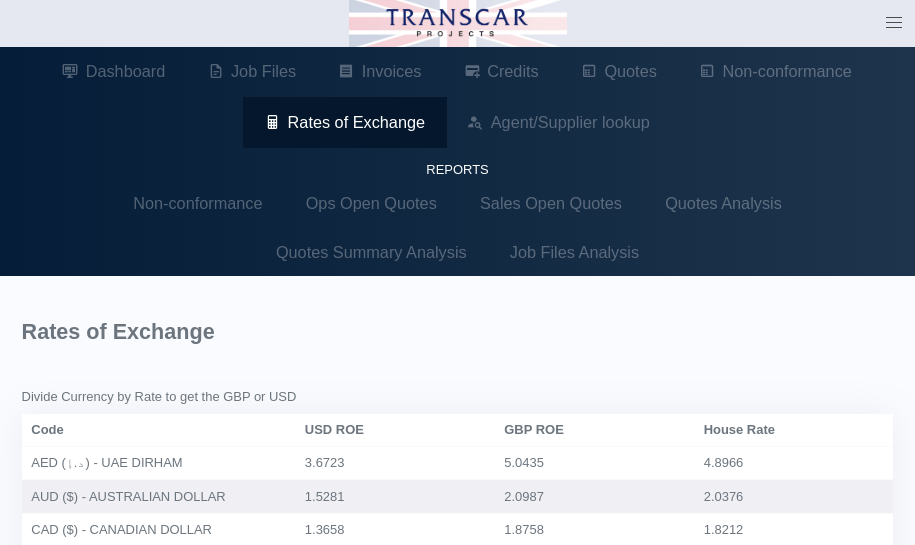 scroll, scrollTop: 0, scrollLeft: 0, axis: both 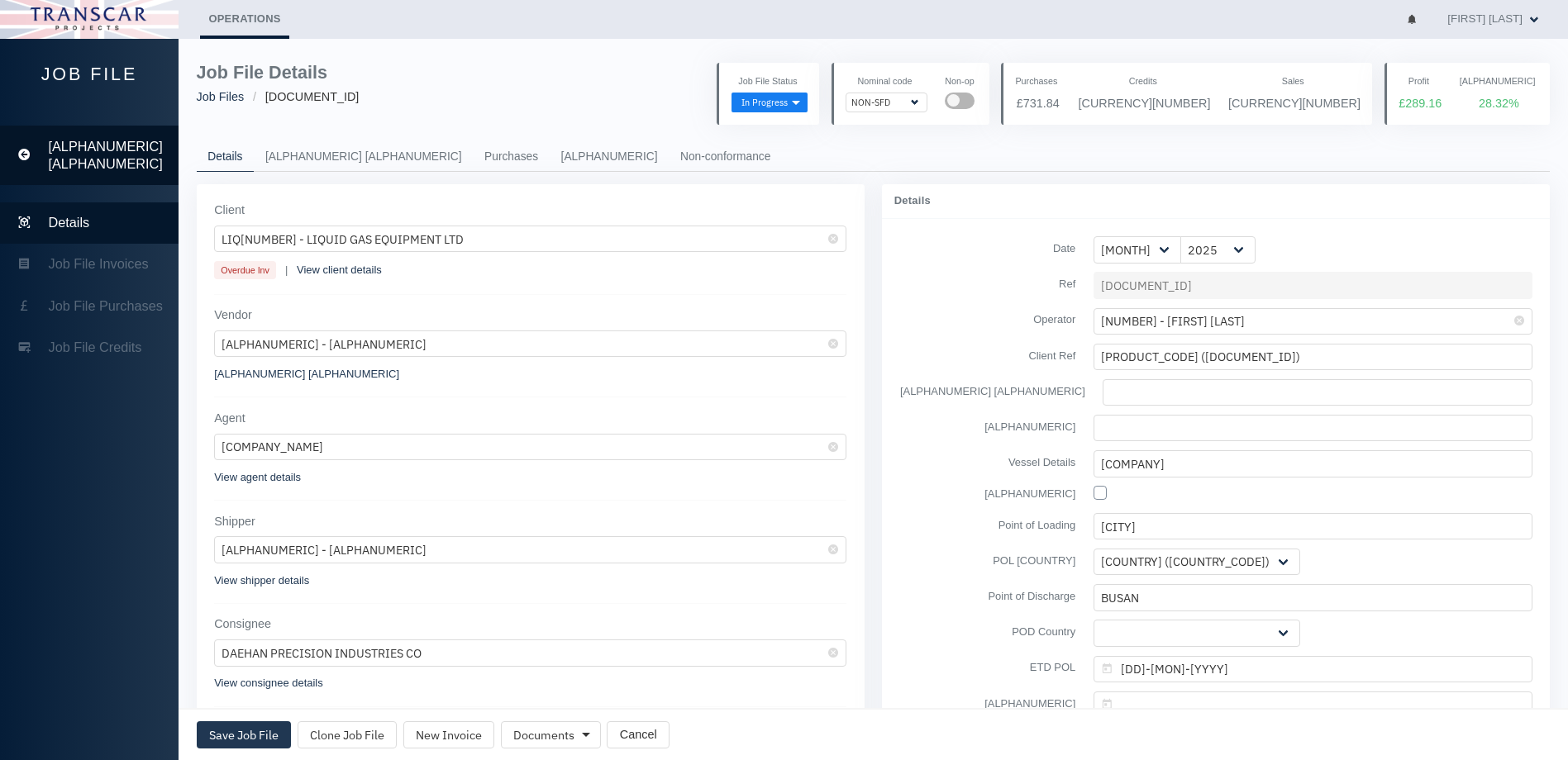 click on "[ALPHANUMERIC] [ALPHANUMERIC]" at bounding box center (89, 155) 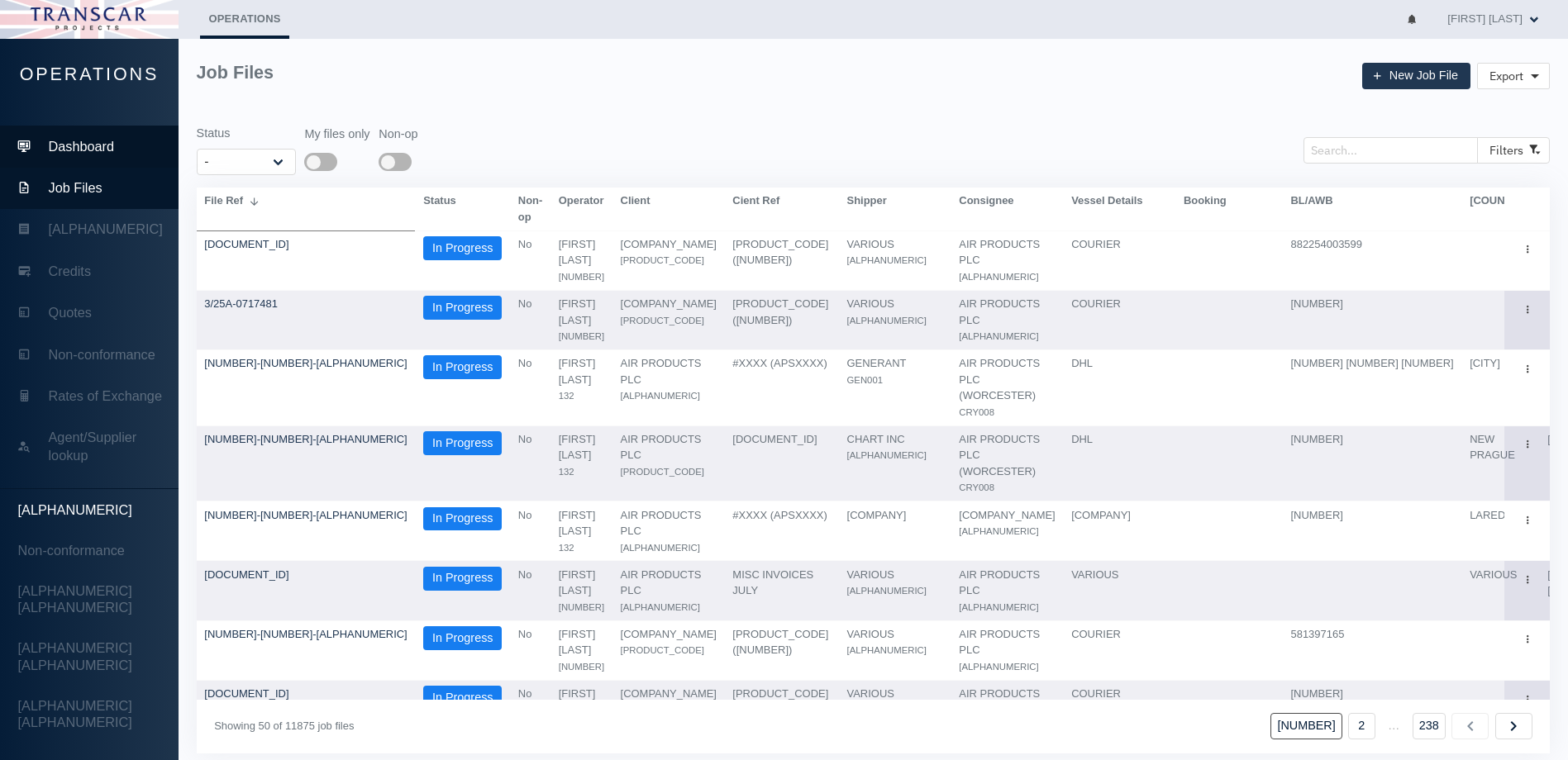 click on "Dashboard" at bounding box center [82, 147] 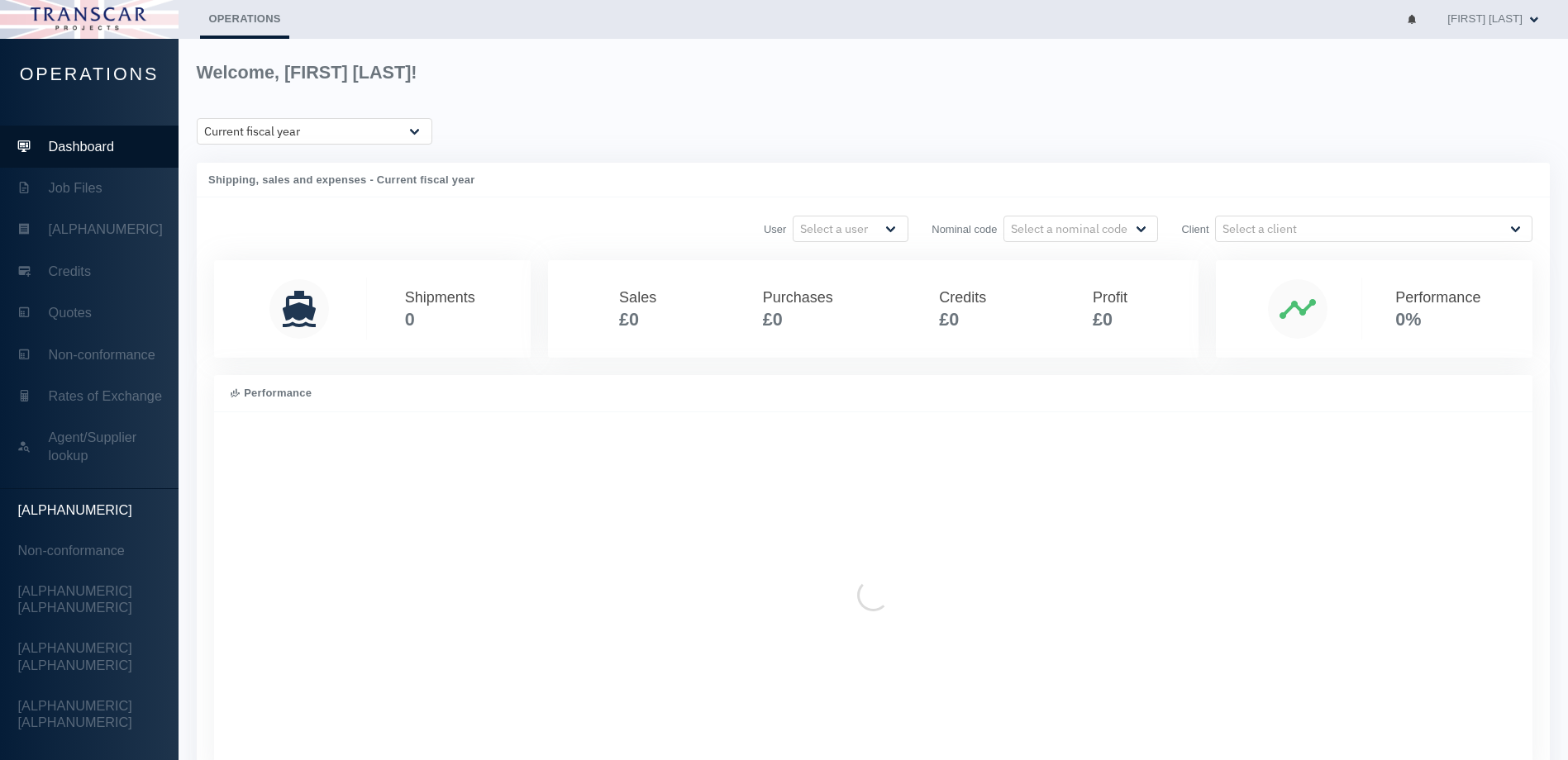 scroll, scrollTop: 825757, scrollLeft: 825971, axis: both 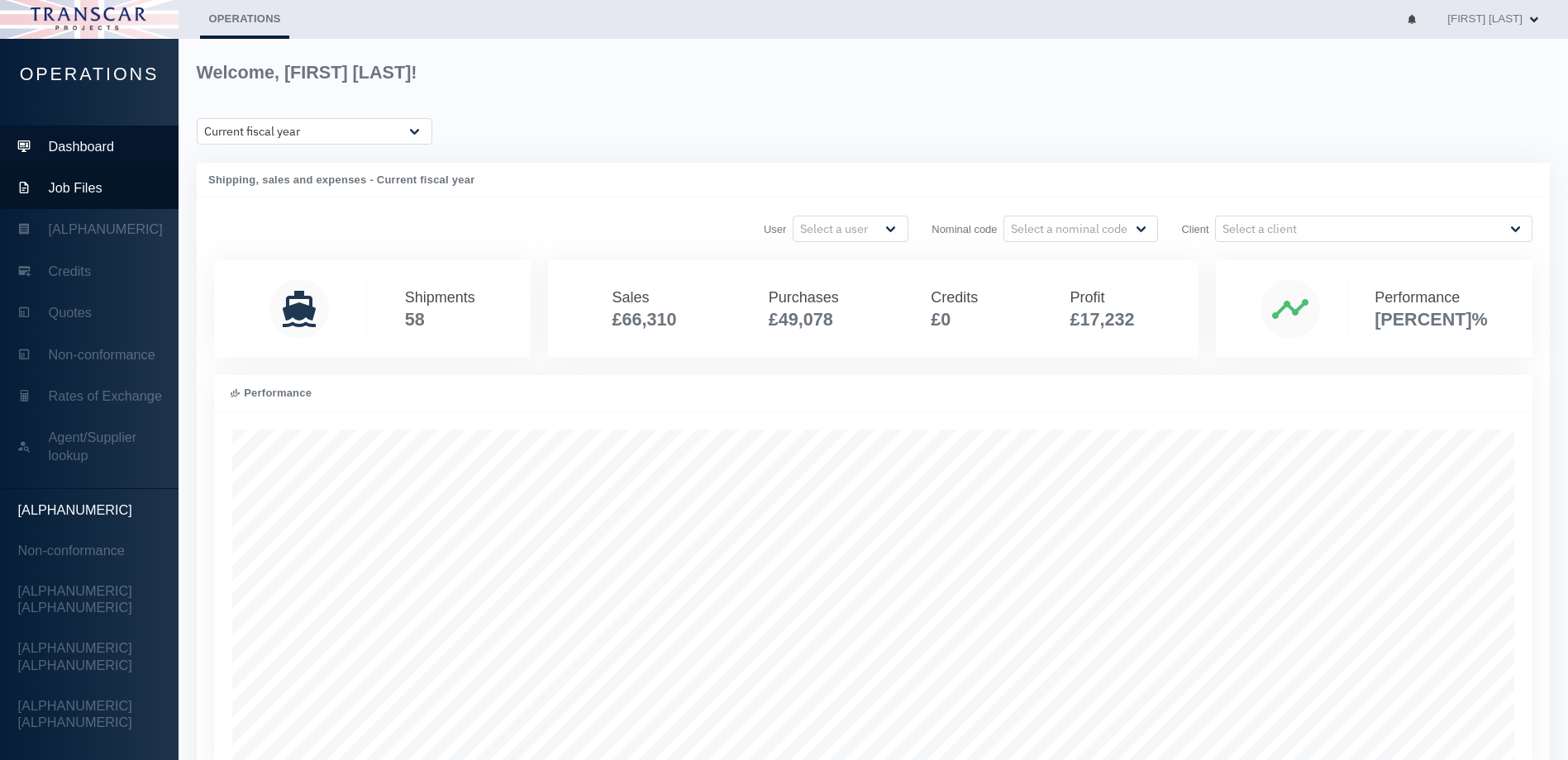 click on "Job Files" at bounding box center (75, 188) 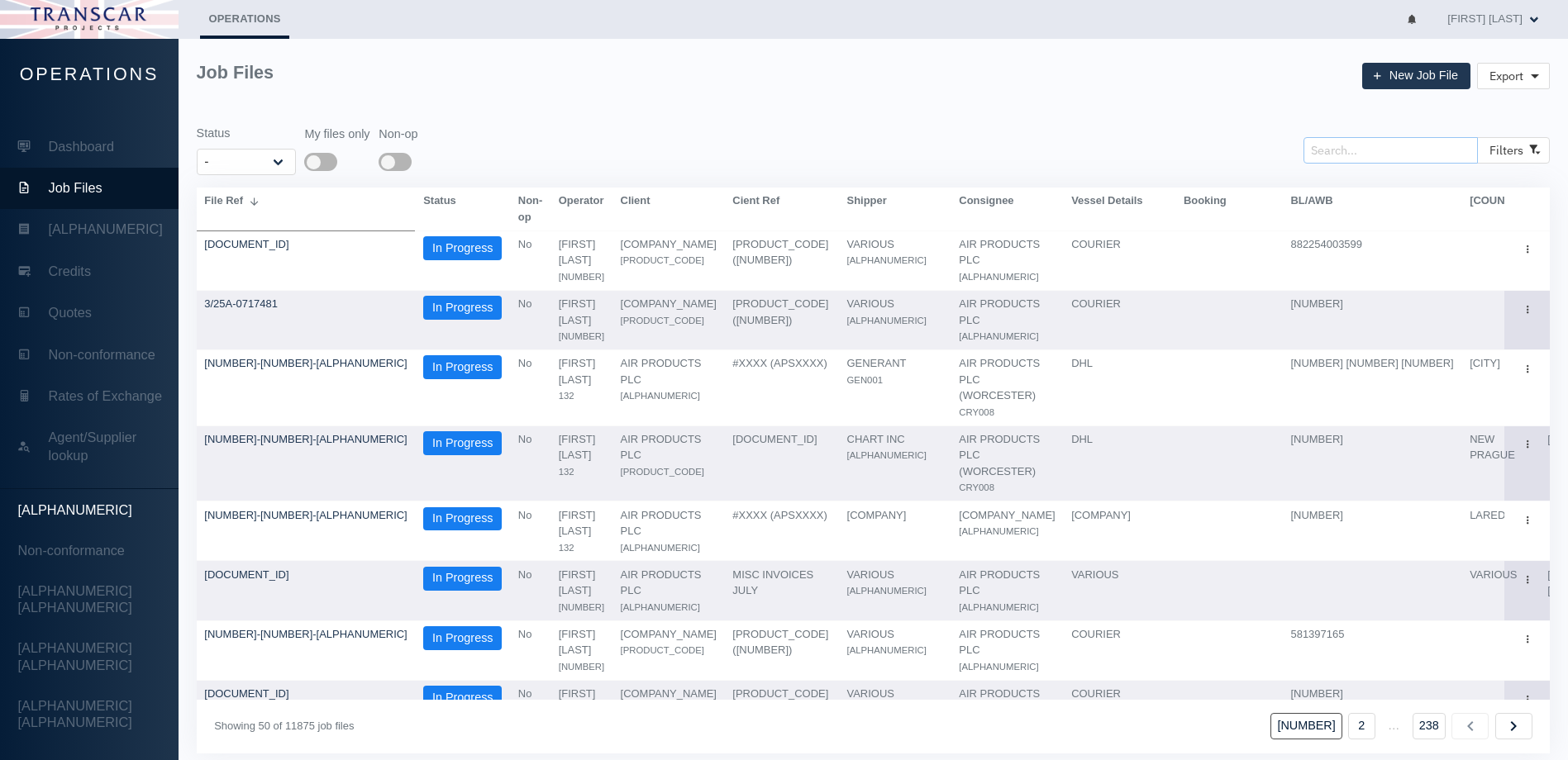 click at bounding box center [1390, 150] 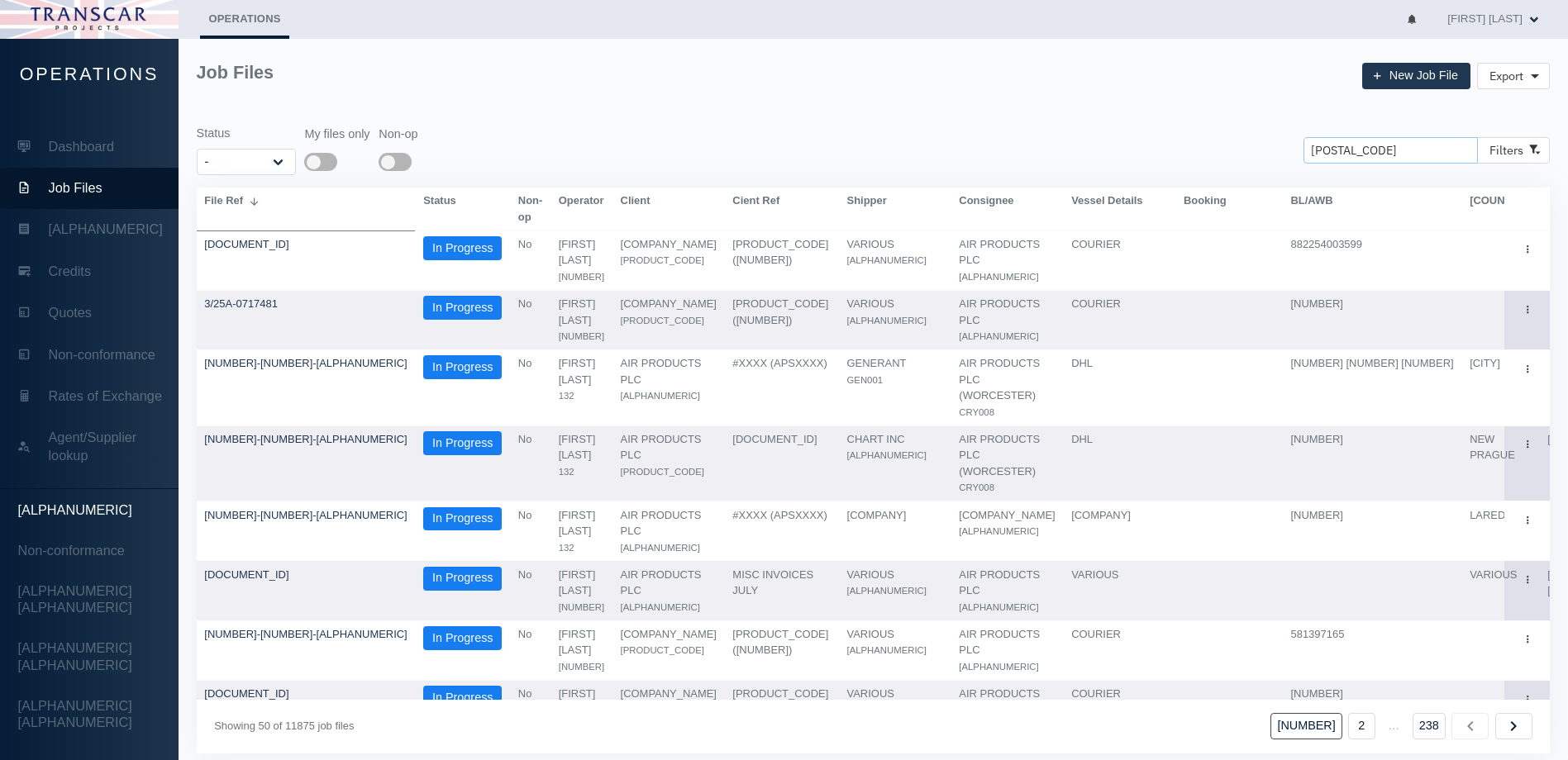 type on "[POSTAL_CODE]" 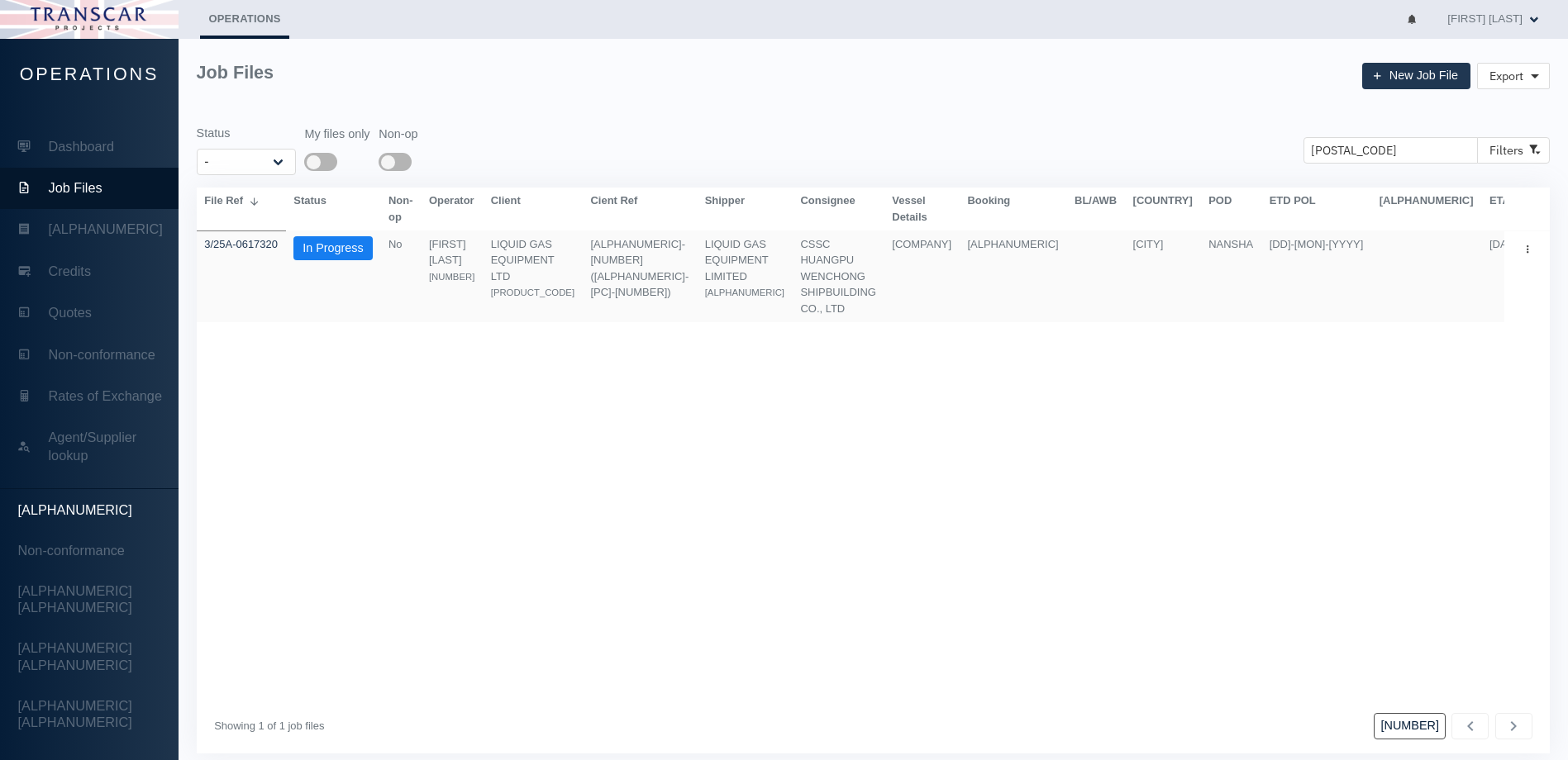 click on "3/25A-0617320" at bounding box center [241, 277] 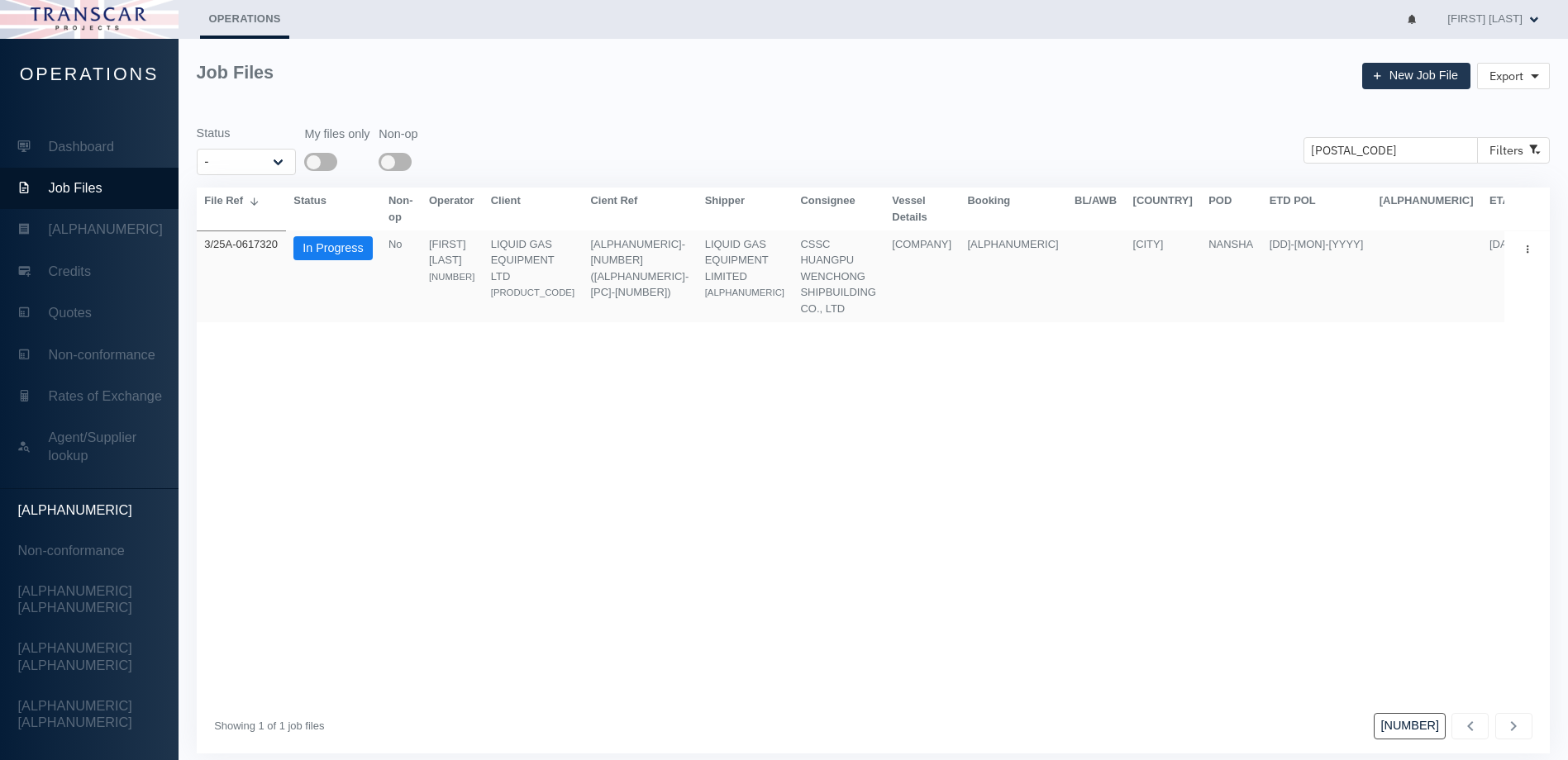 click on "3/25A-0617320" at bounding box center (241, 244) 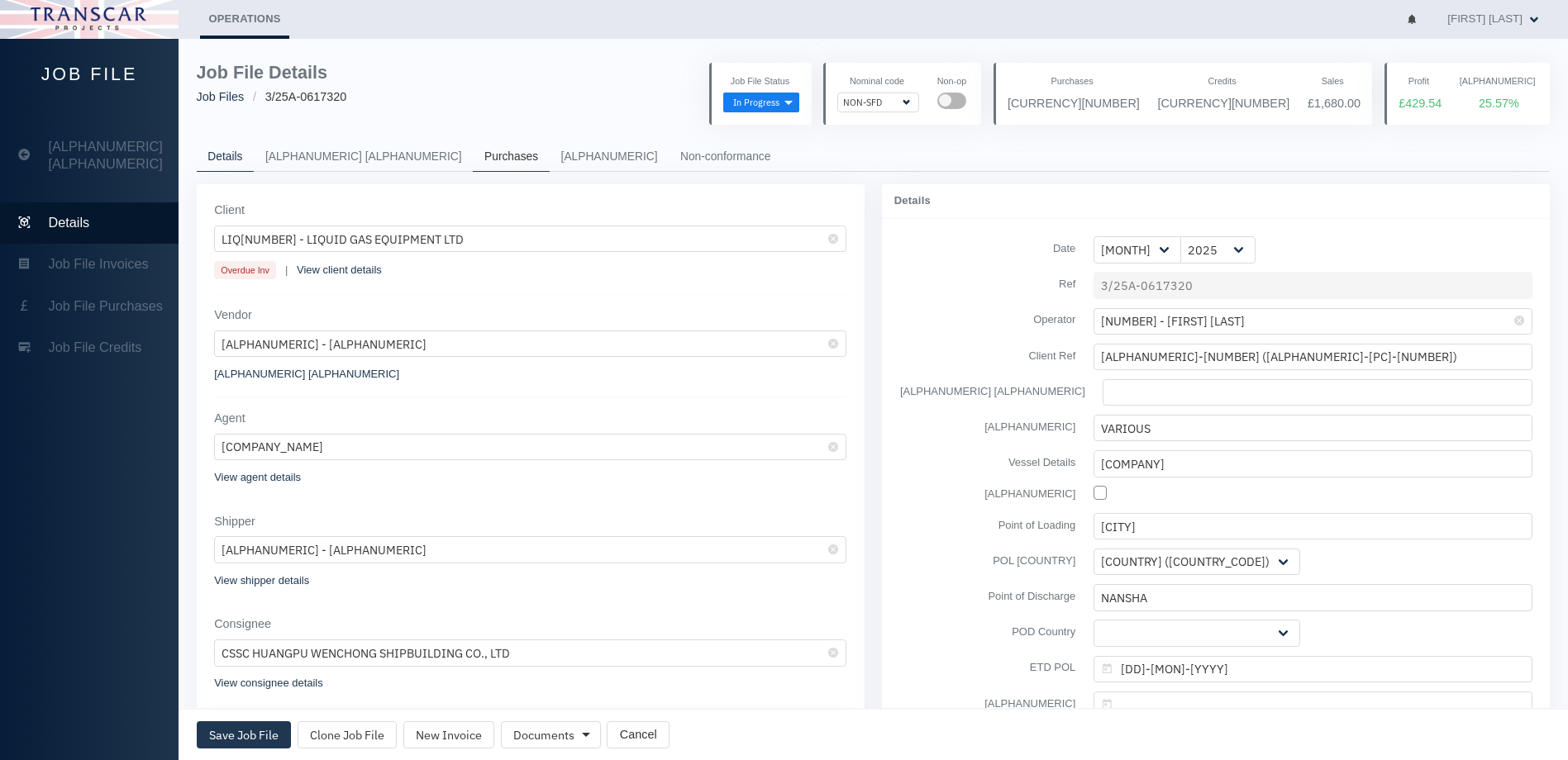 click on "Purchases" at bounding box center [511, 157] 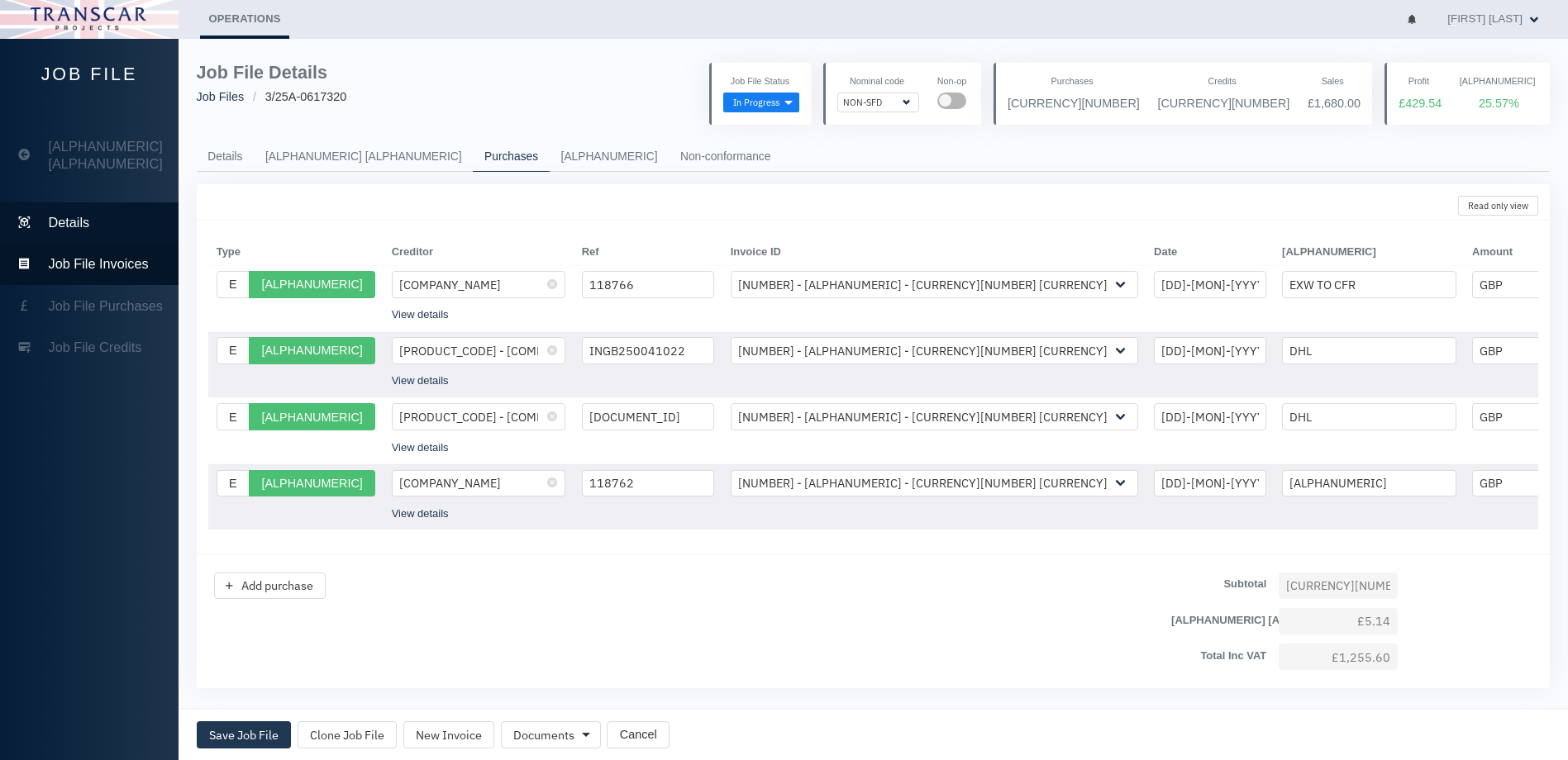 click on "Job File Invoices" at bounding box center (89, 264) 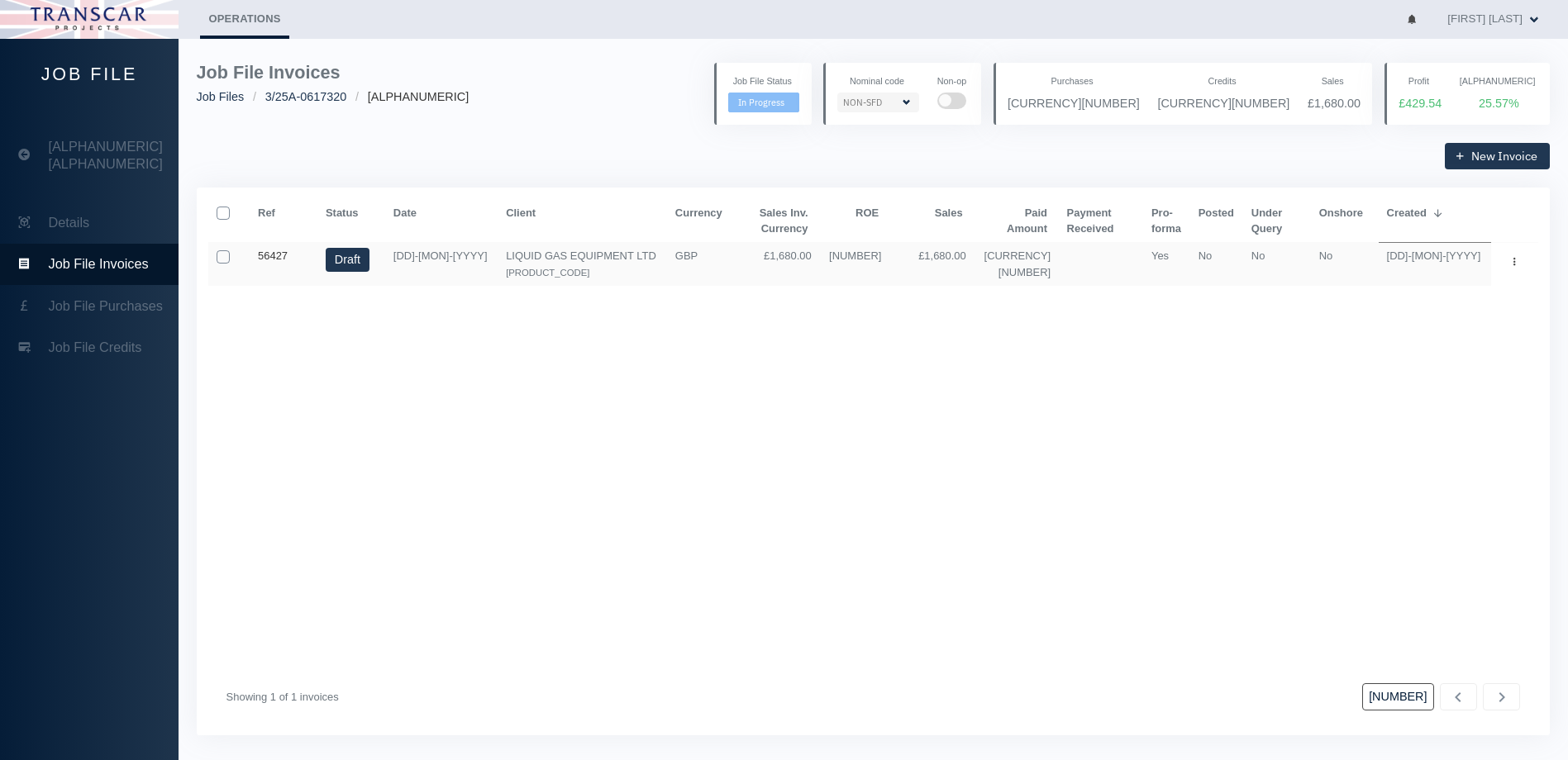 click on "56427" at bounding box center [273, 255] 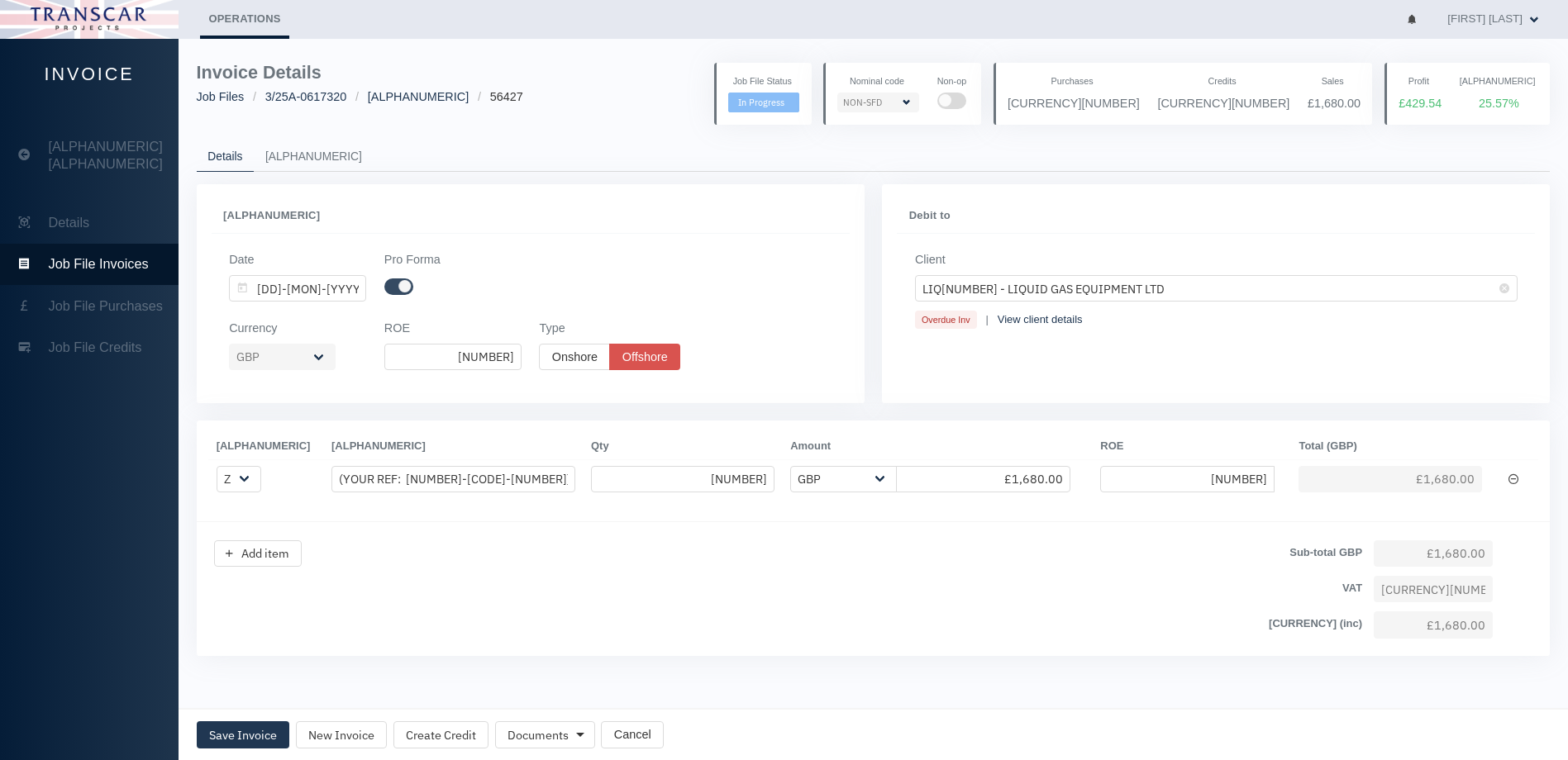 click at bounding box center (399, 287) 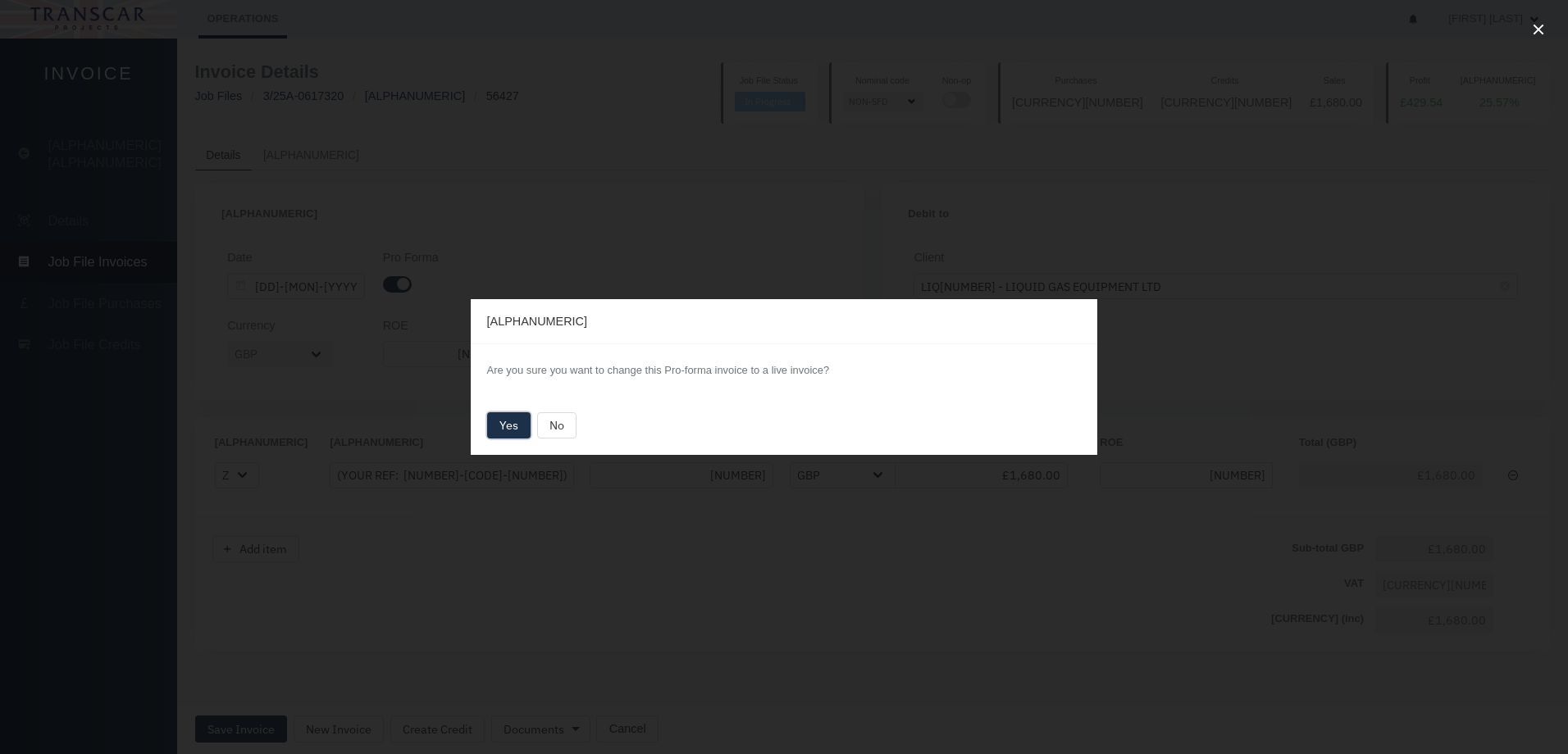click on "Yes" at bounding box center (509, 425) 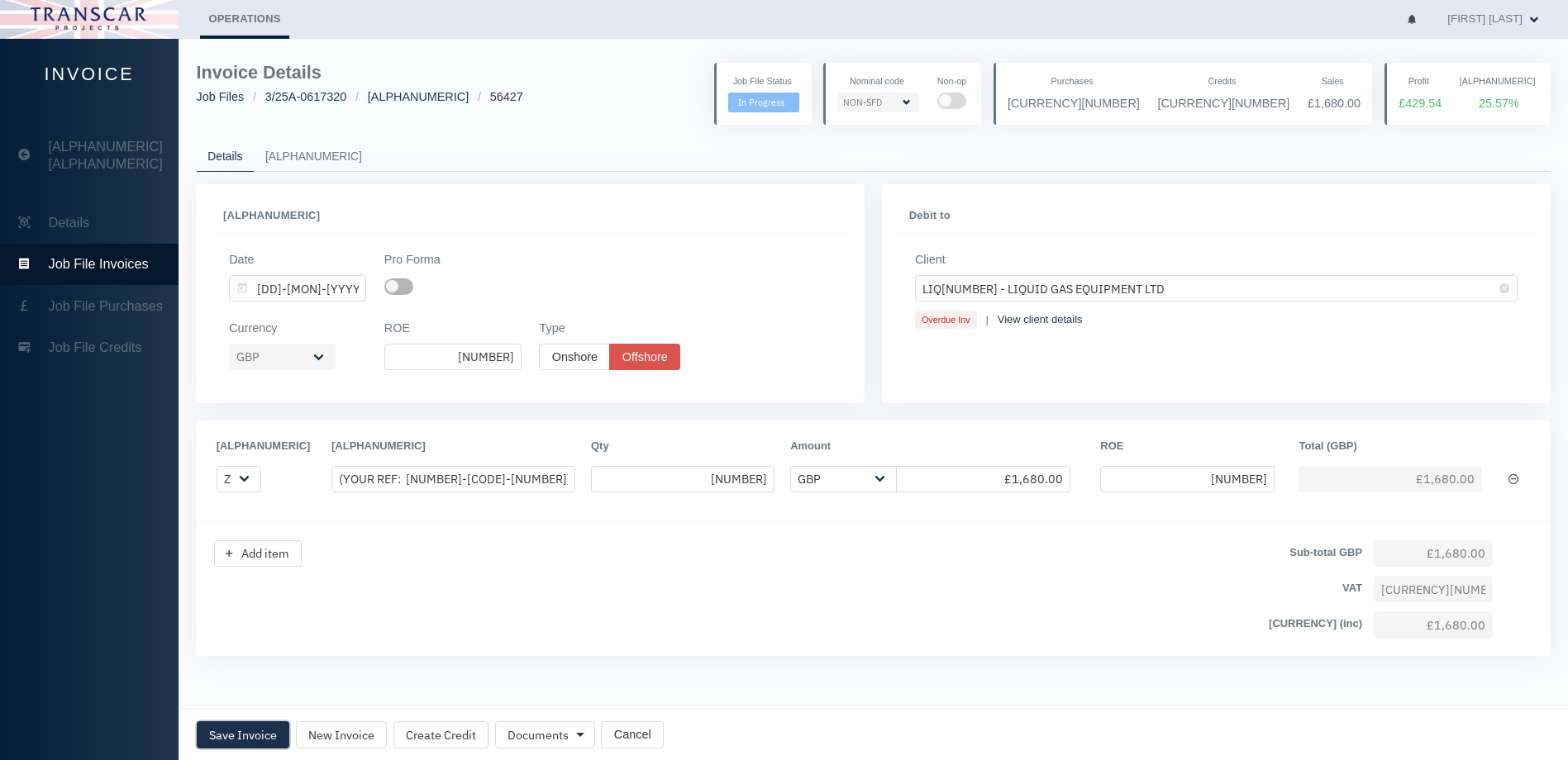 click on "Save Invoice" at bounding box center [243, 734] 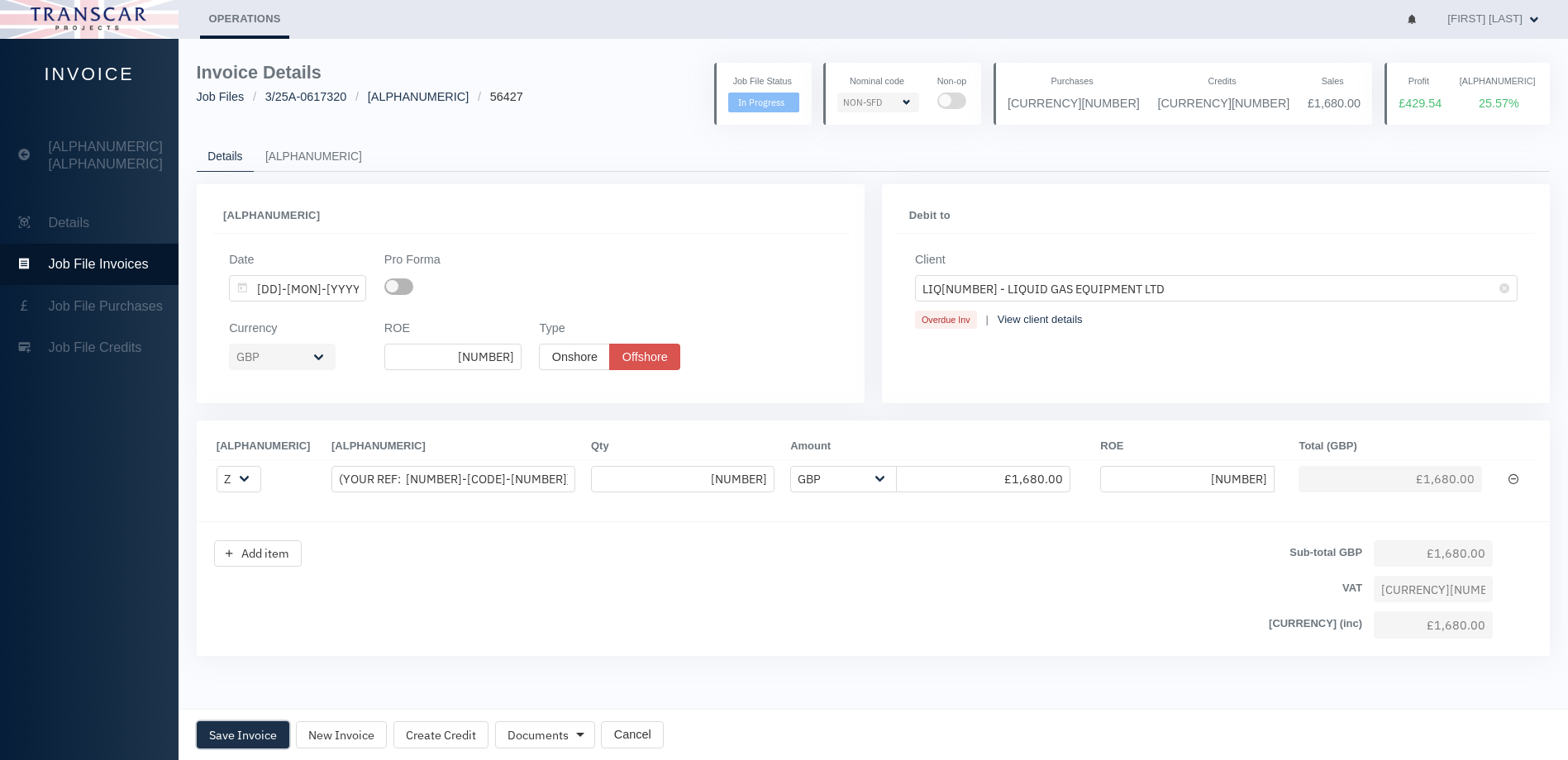 click on "Save Invoice" at bounding box center [243, 734] 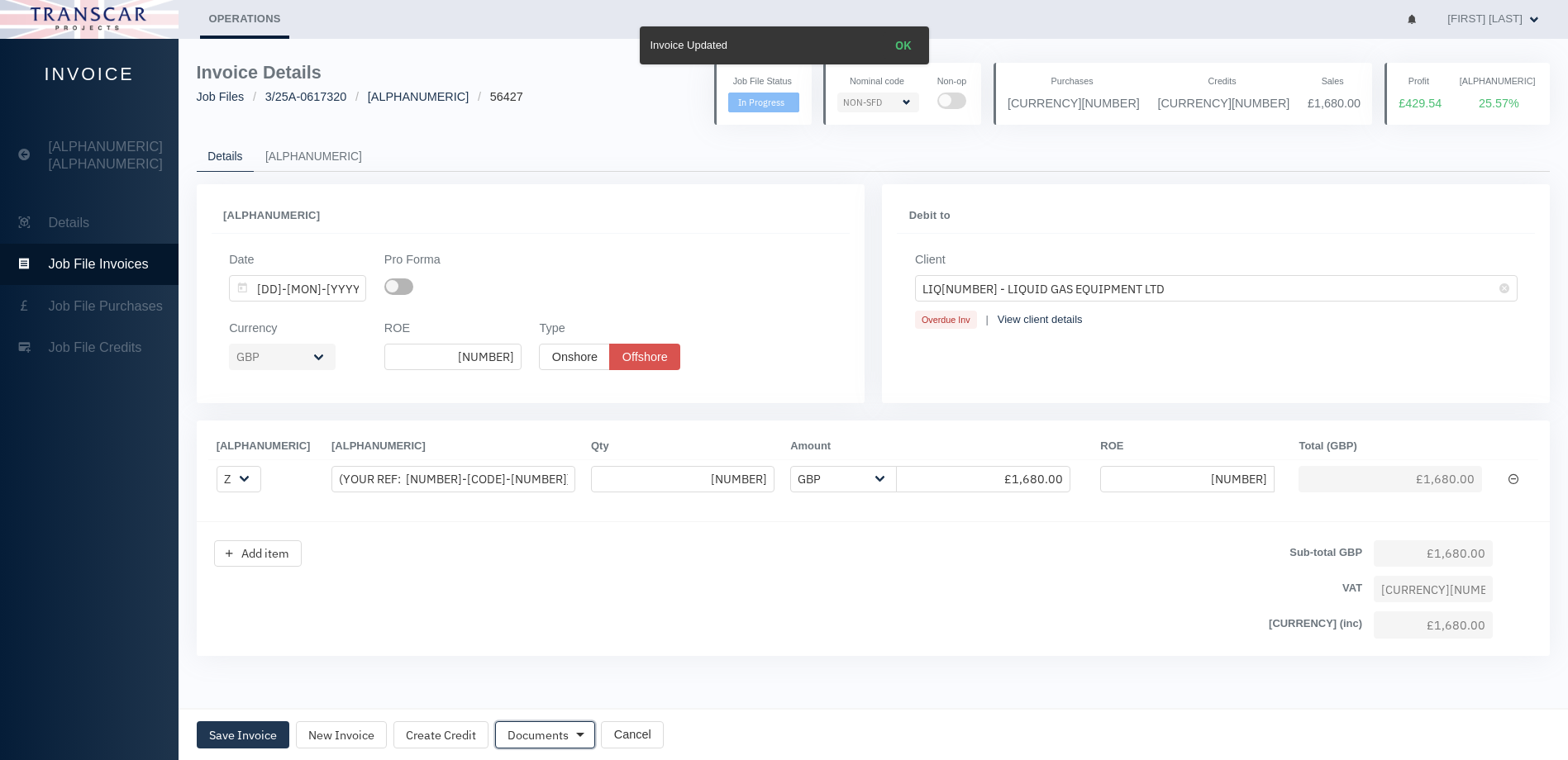 click on "Documents" at bounding box center (546, 734) 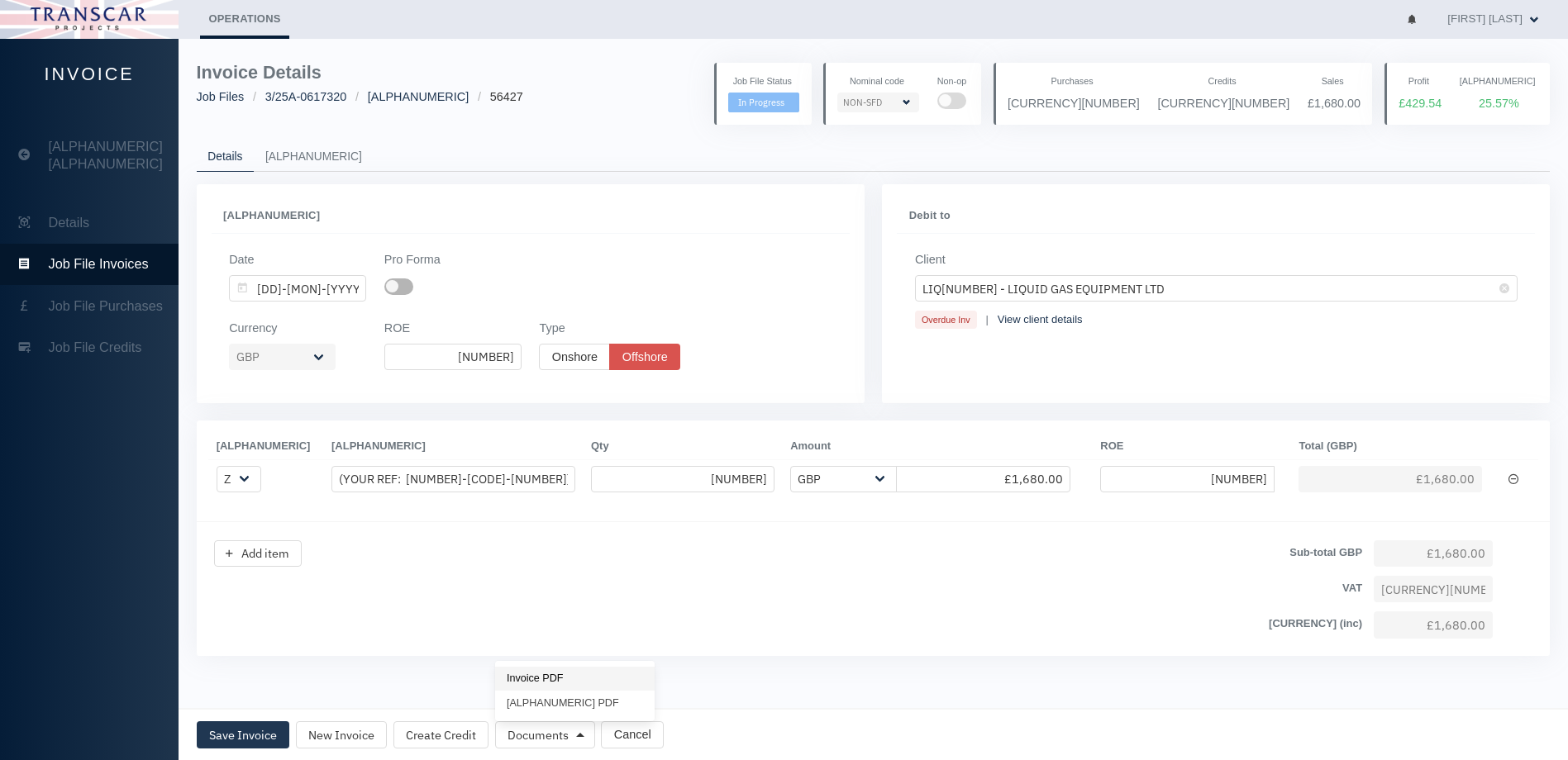 click on "Invoice PDF" at bounding box center (574, 679) 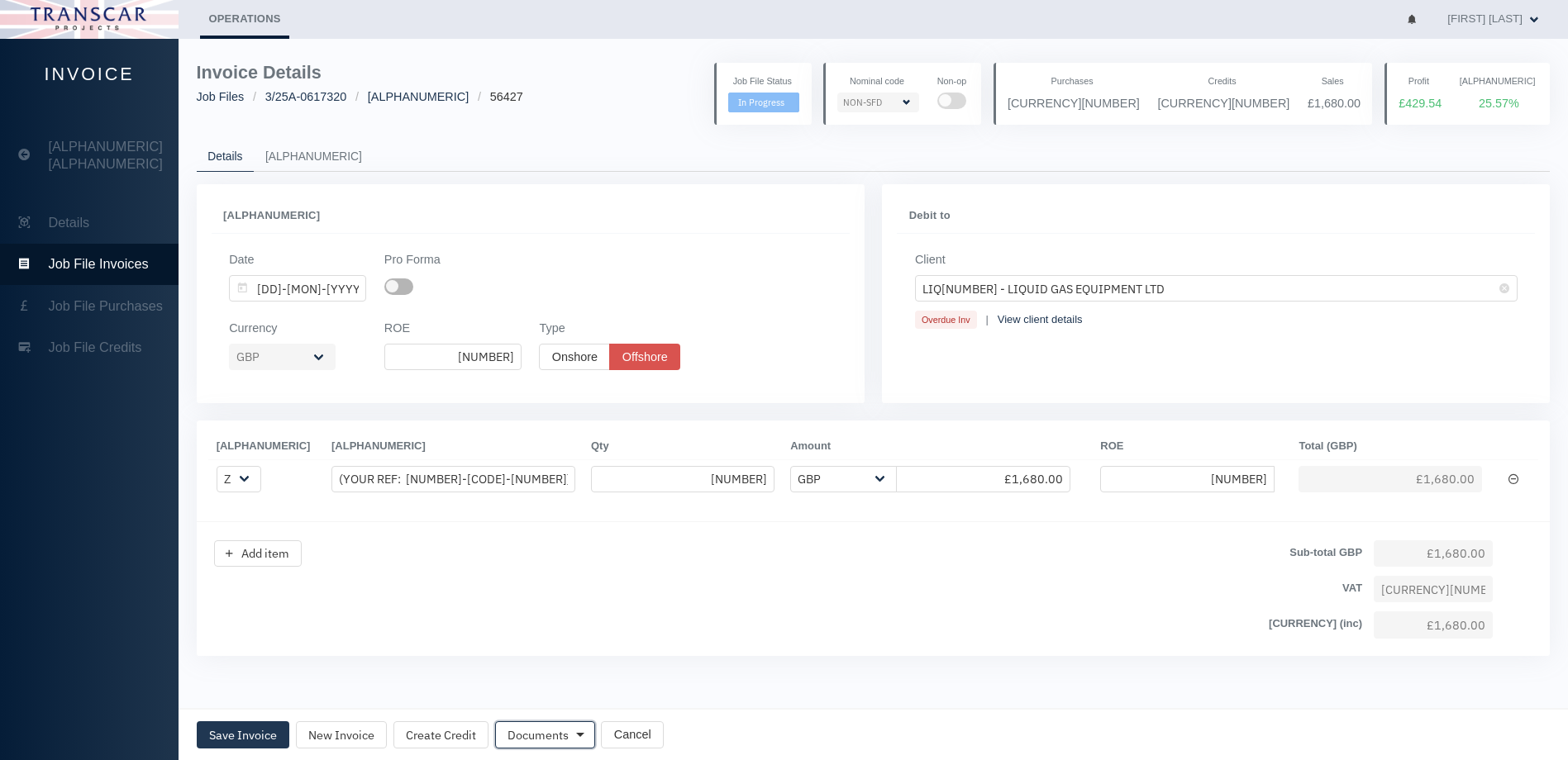 drag, startPoint x: 528, startPoint y: 734, endPoint x: 522, endPoint y: 725, distance: 10.816654 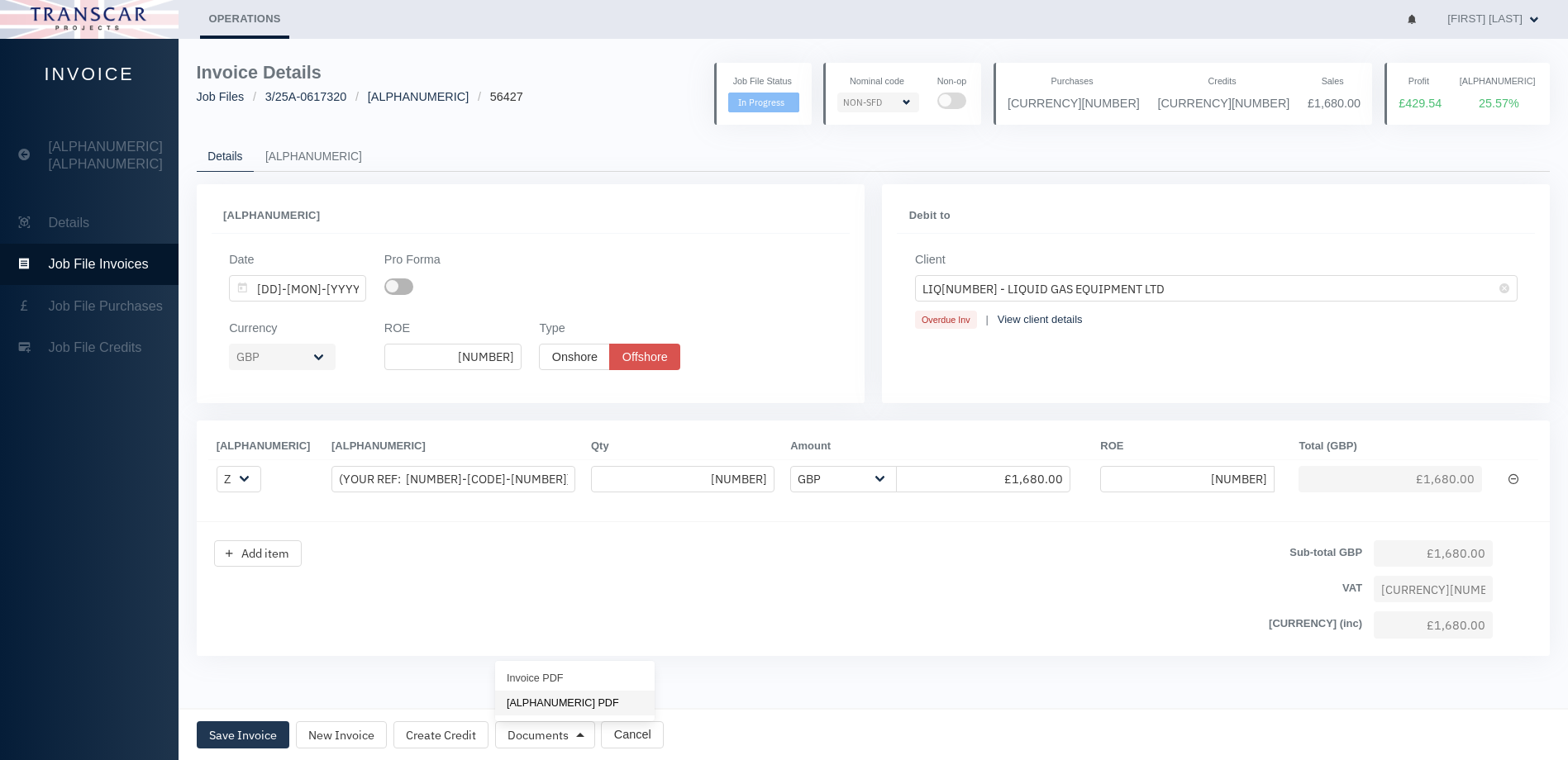 click on "[ALPHANUMERIC] PDF" at bounding box center (574, 703) 